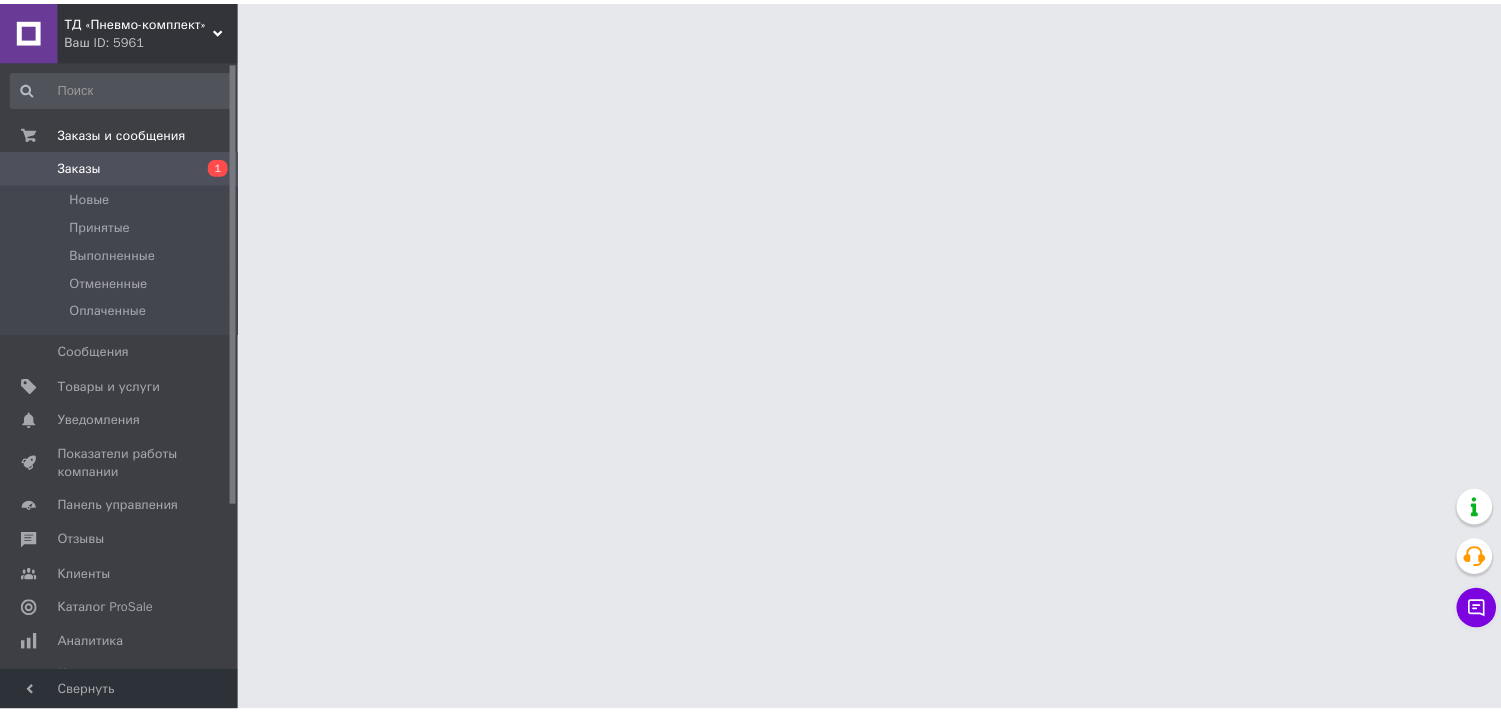 scroll, scrollTop: 0, scrollLeft: 0, axis: both 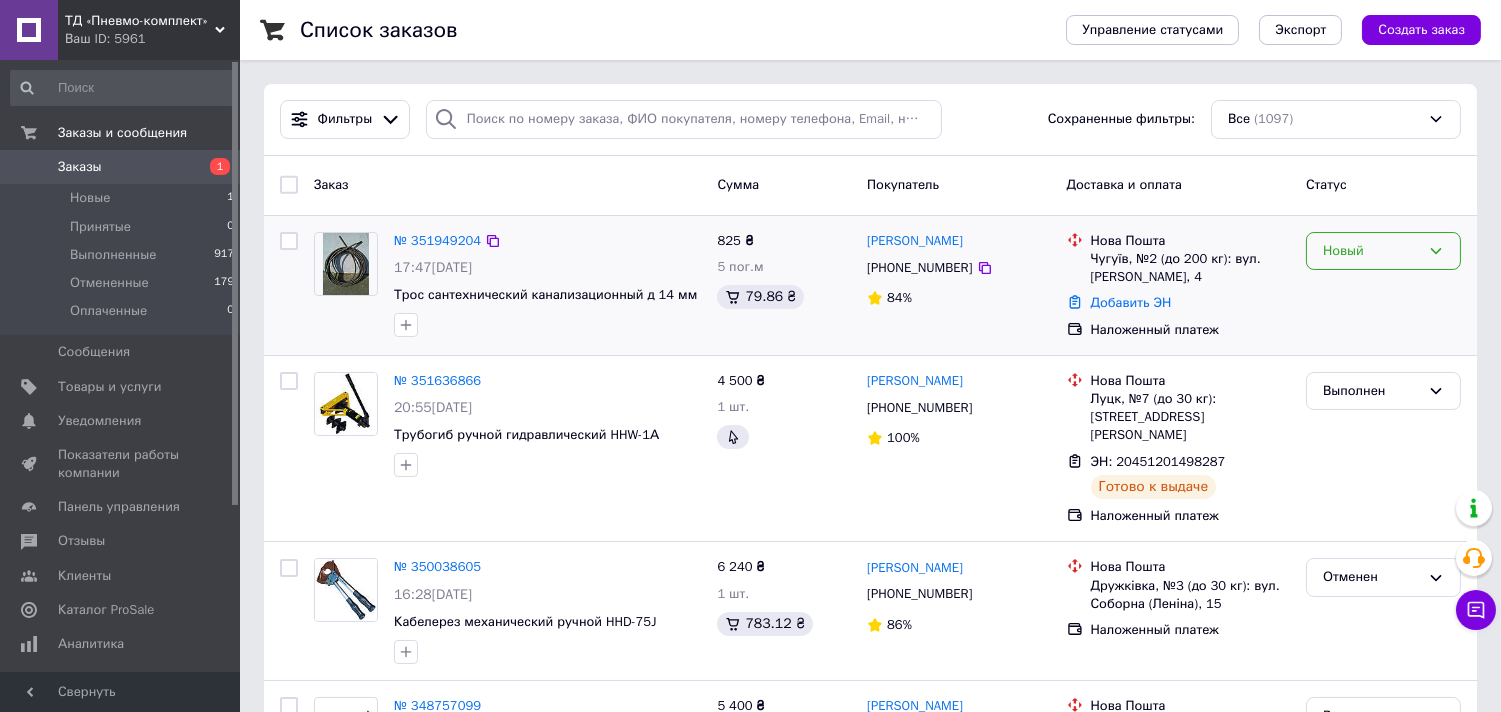 click 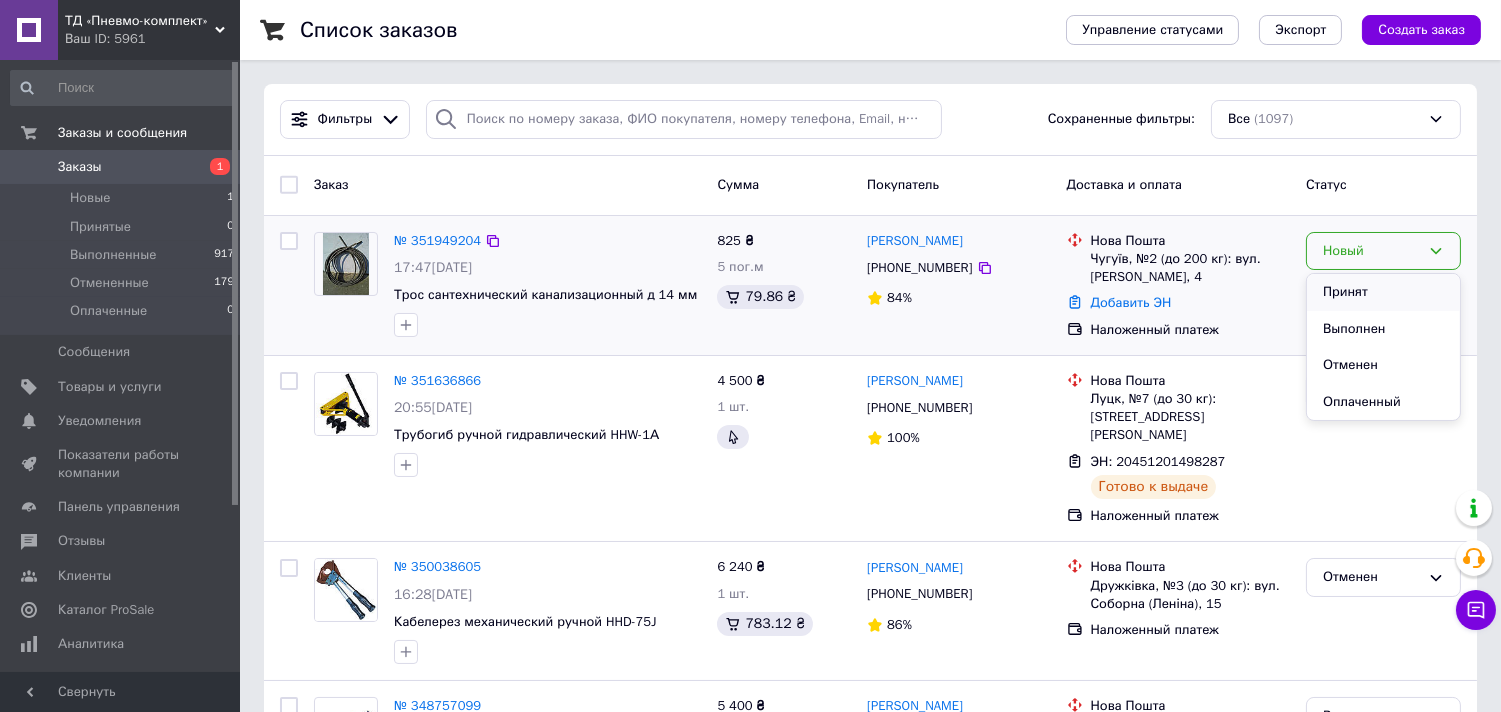 click on "Принят" at bounding box center (1383, 292) 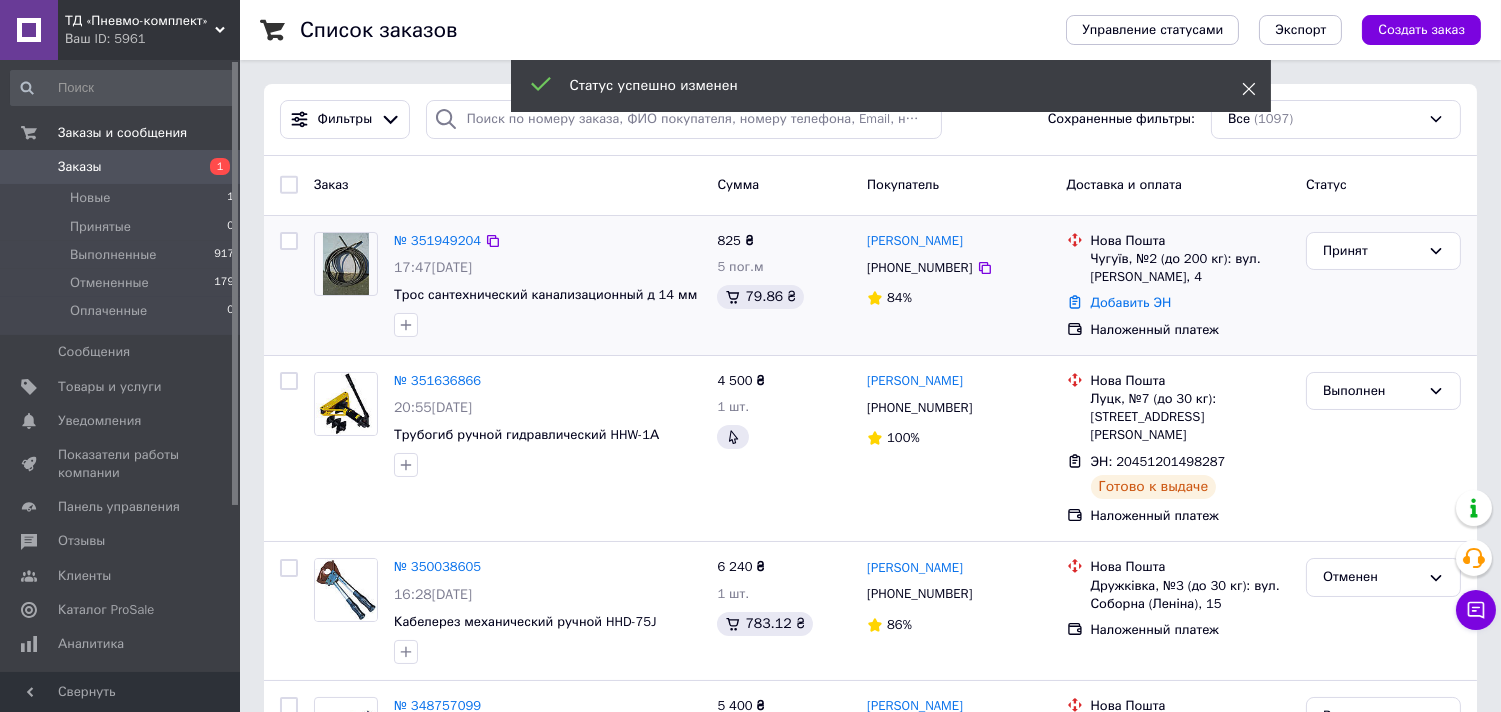 click 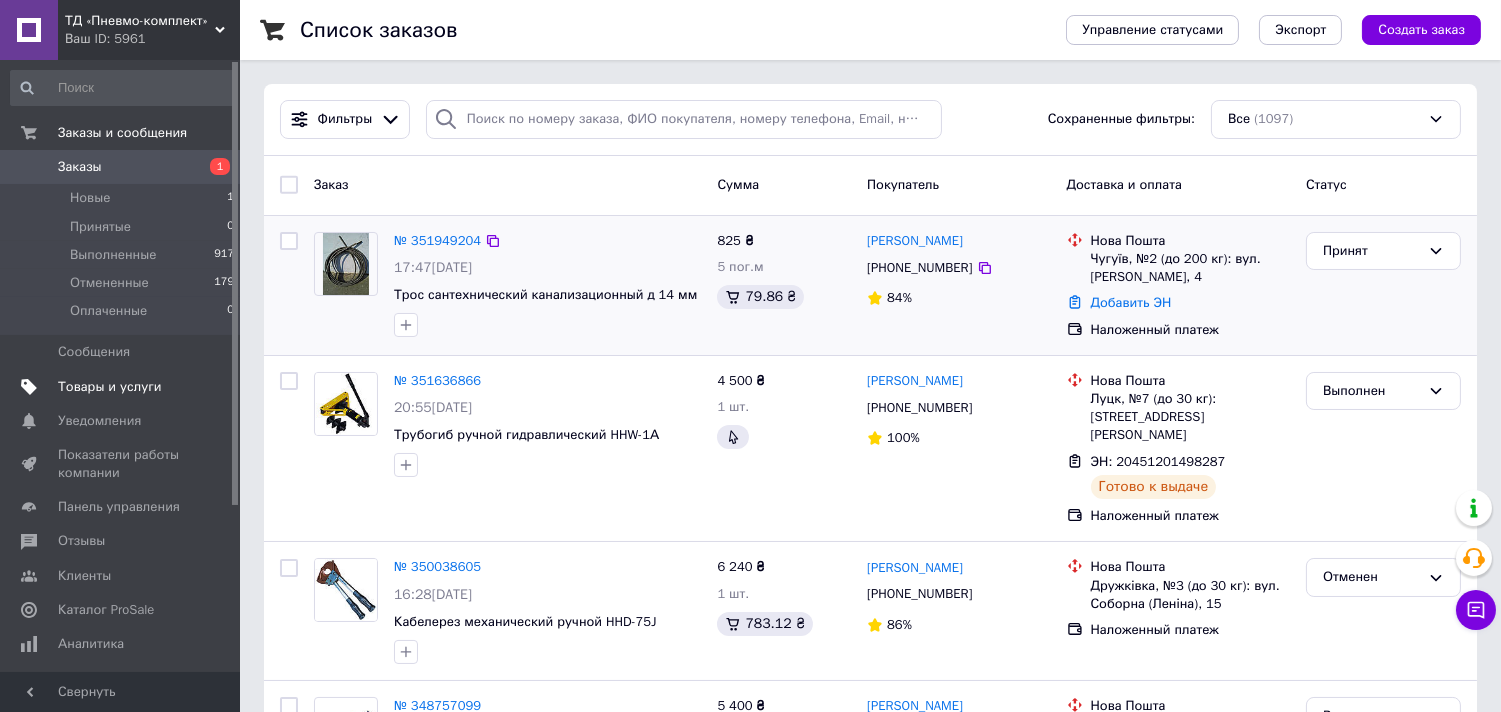 click on "Товары и услуги" at bounding box center [110, 387] 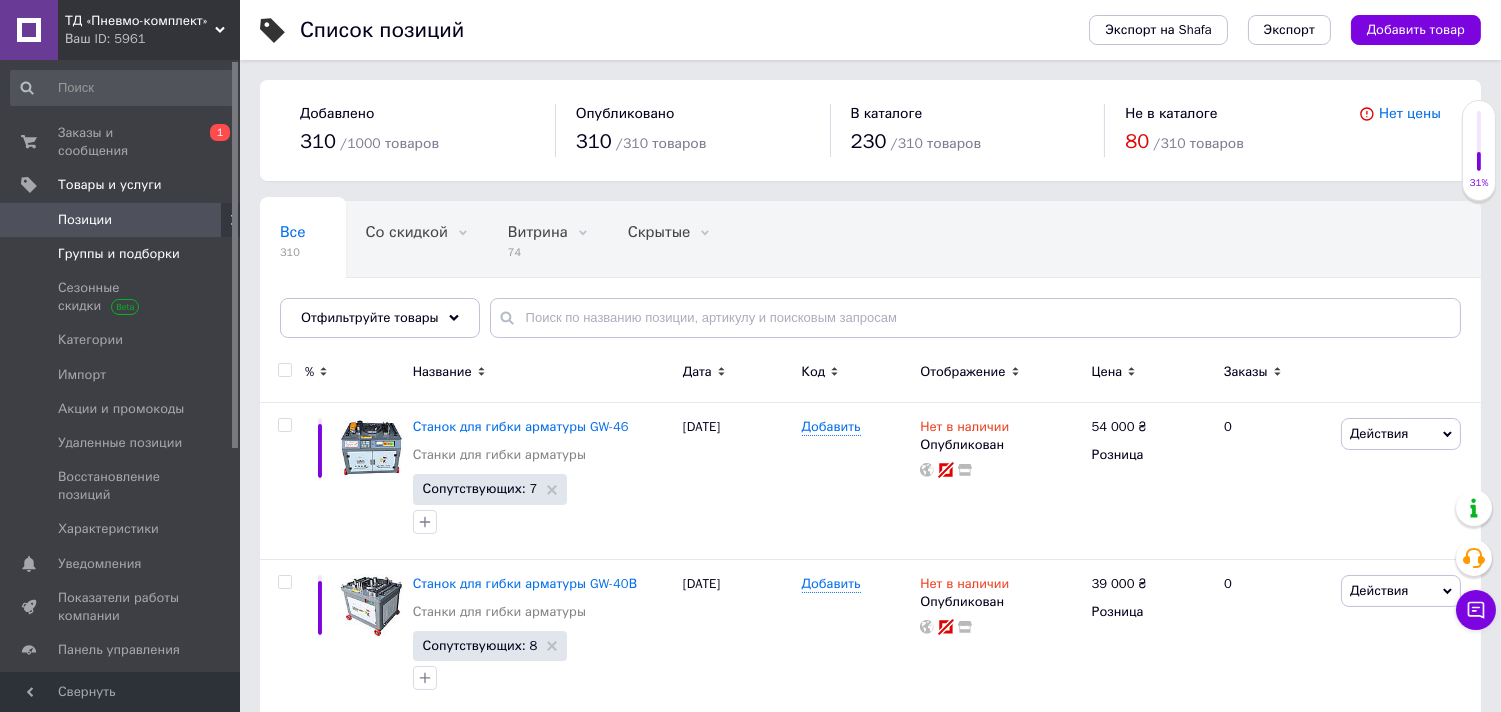 click on "Группы и подборки" at bounding box center (119, 254) 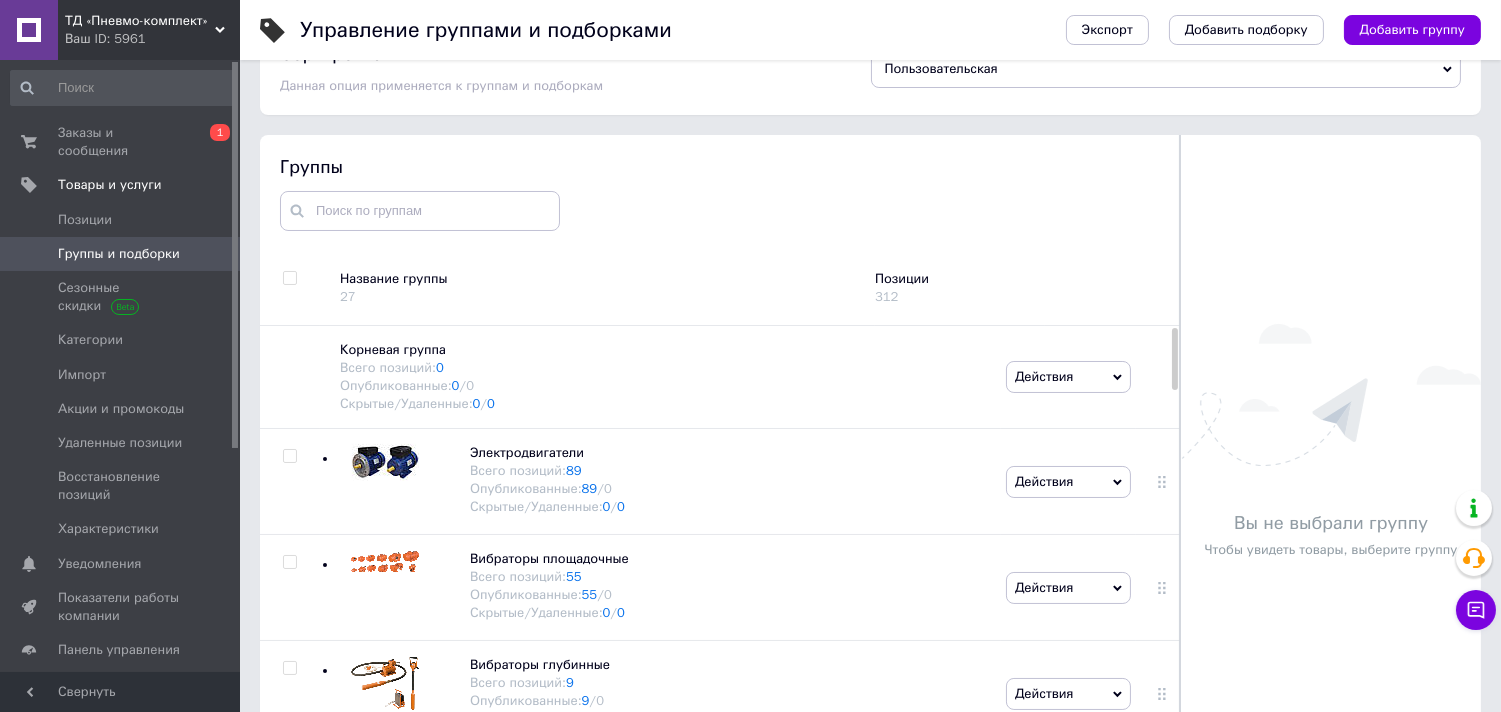 scroll, scrollTop: 113, scrollLeft: 0, axis: vertical 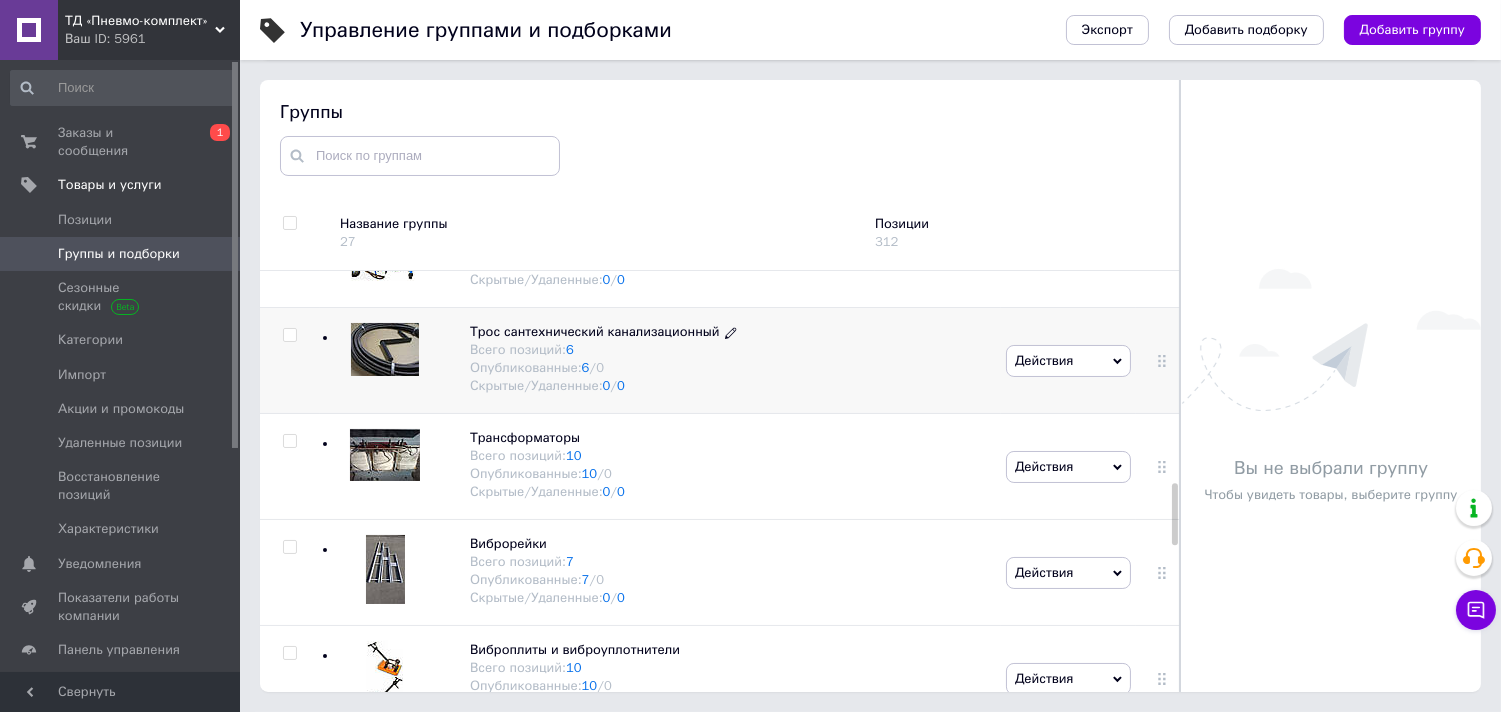 click on "Трос сантехнический канализационный" at bounding box center (595, 331) 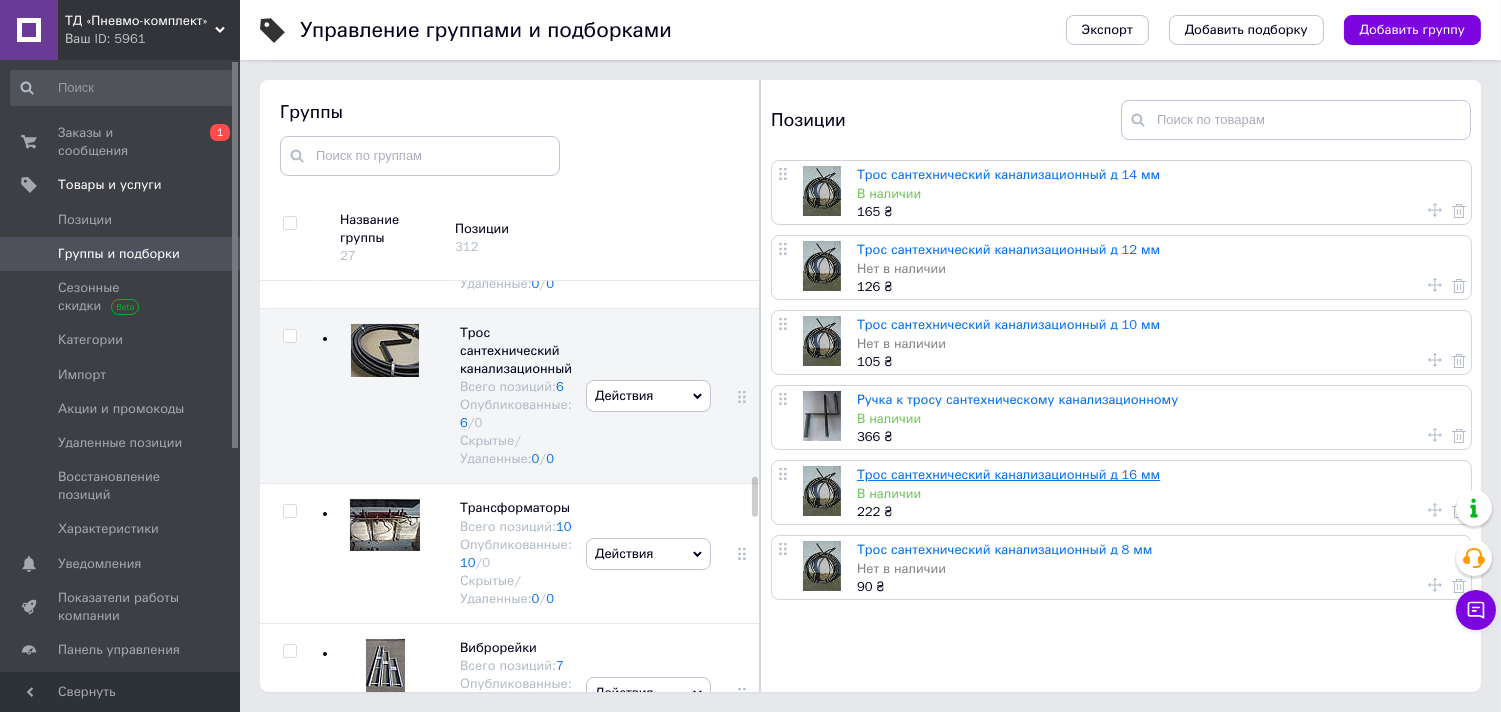 click on "Трос сантехнический канализационный д 16 мм" at bounding box center [1008, 474] 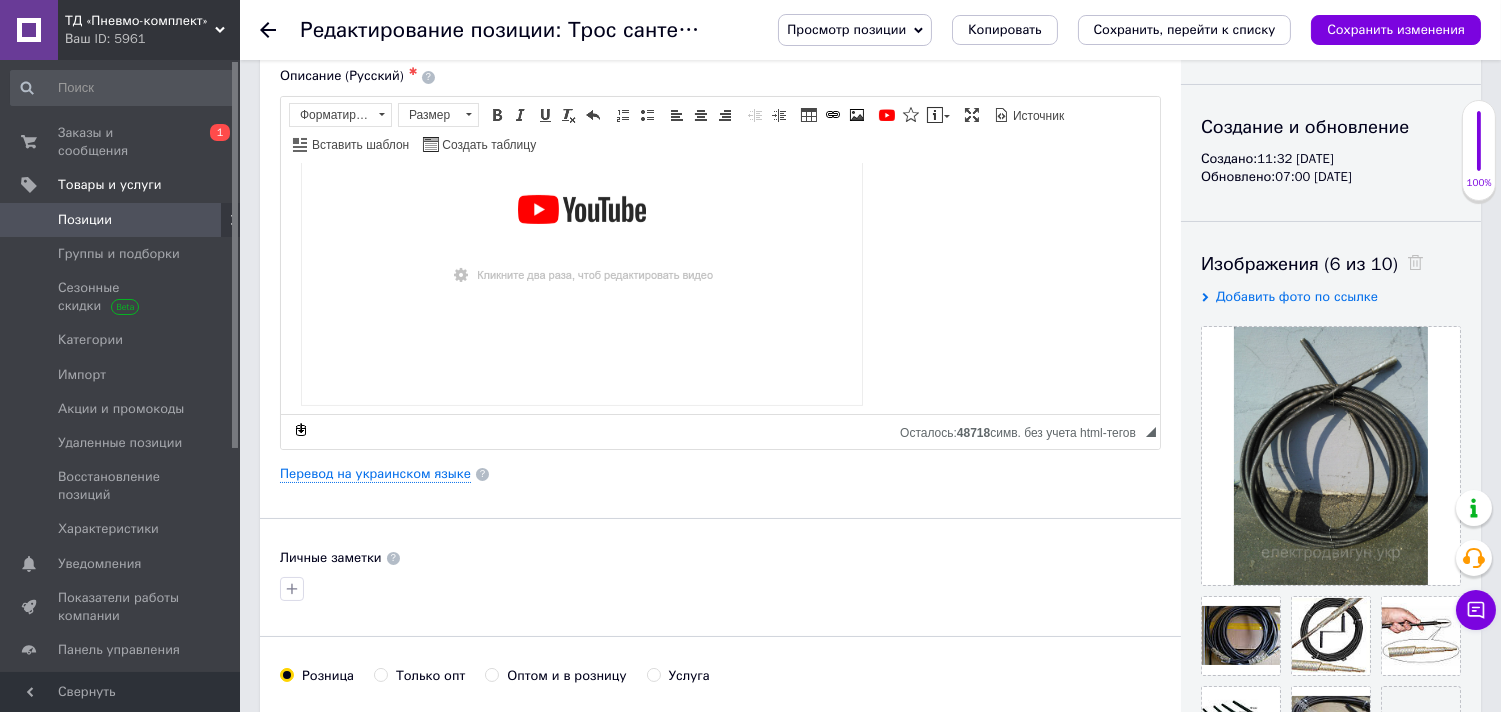 scroll, scrollTop: 333, scrollLeft: 0, axis: vertical 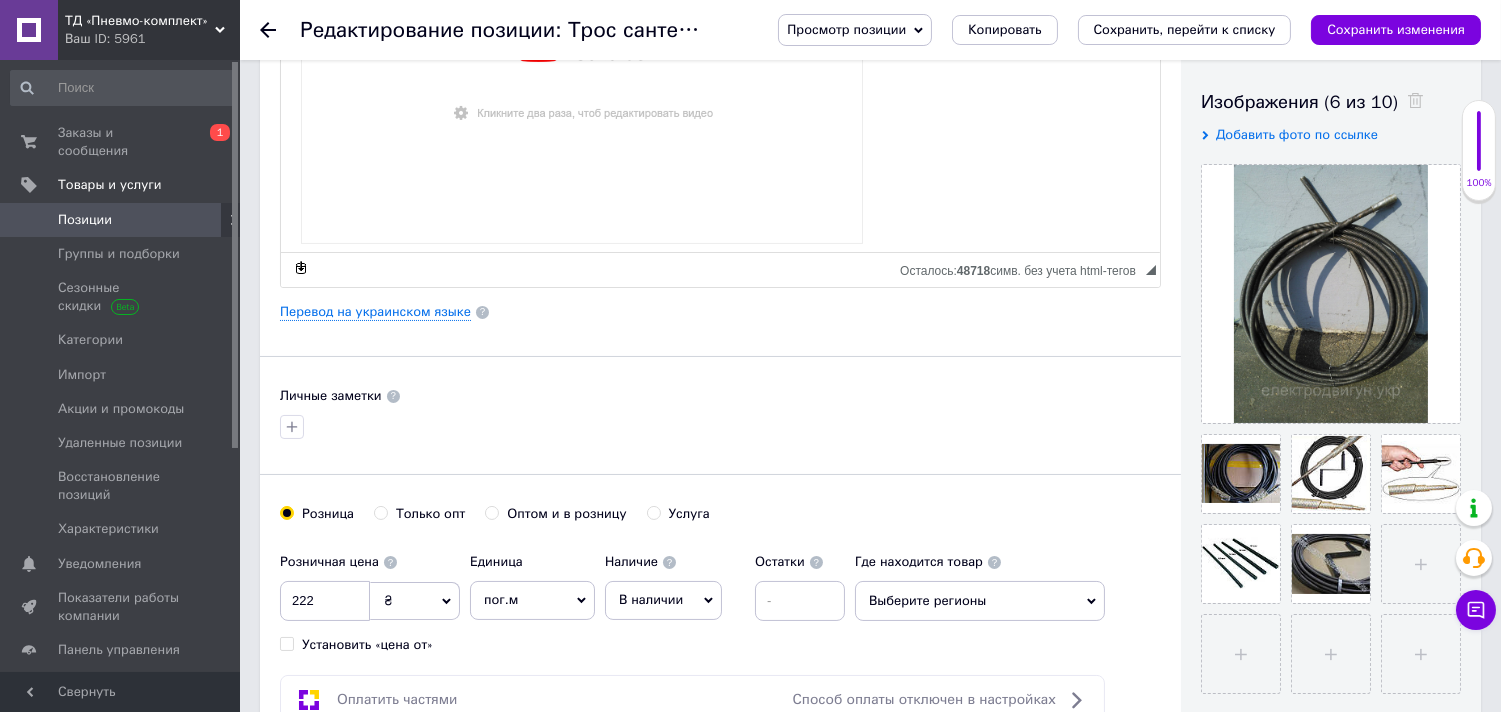 click 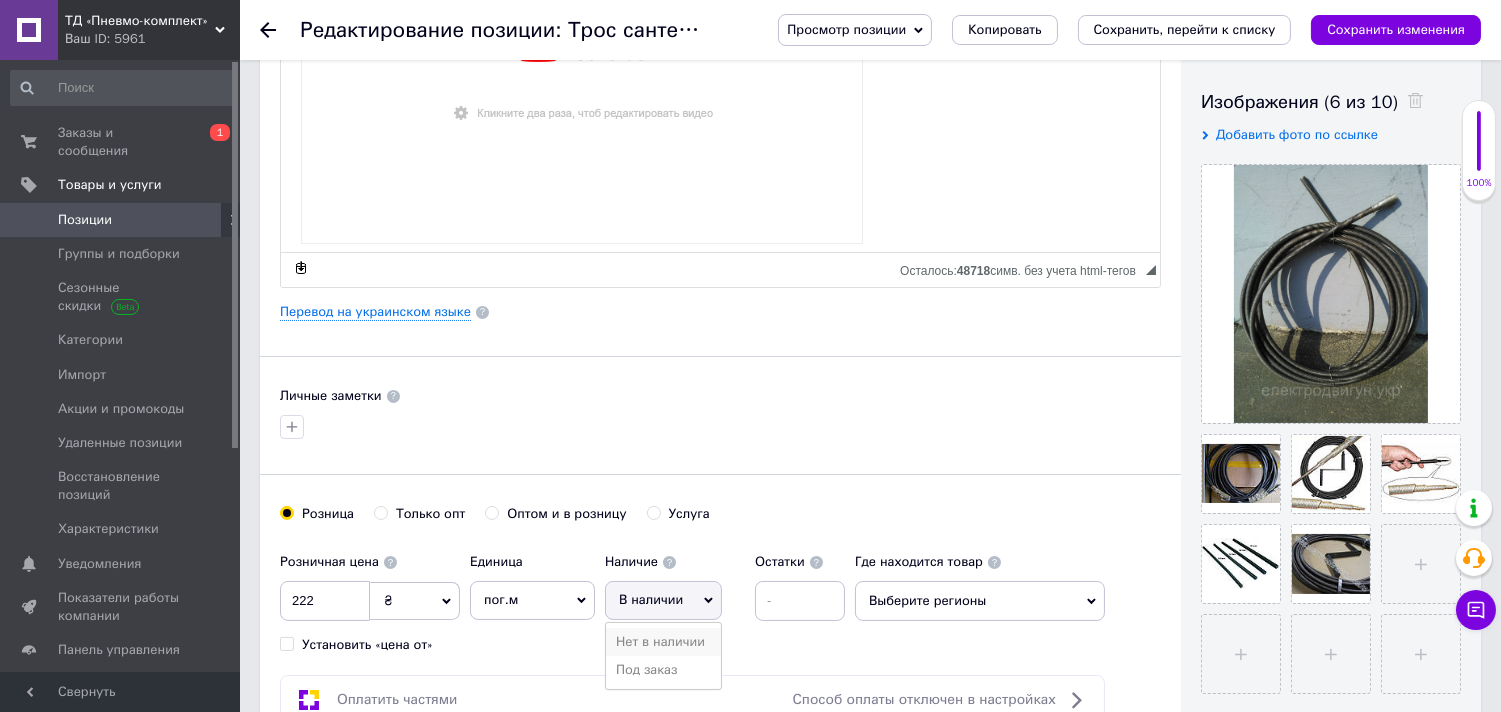 click on "Нет в наличии" at bounding box center [663, 642] 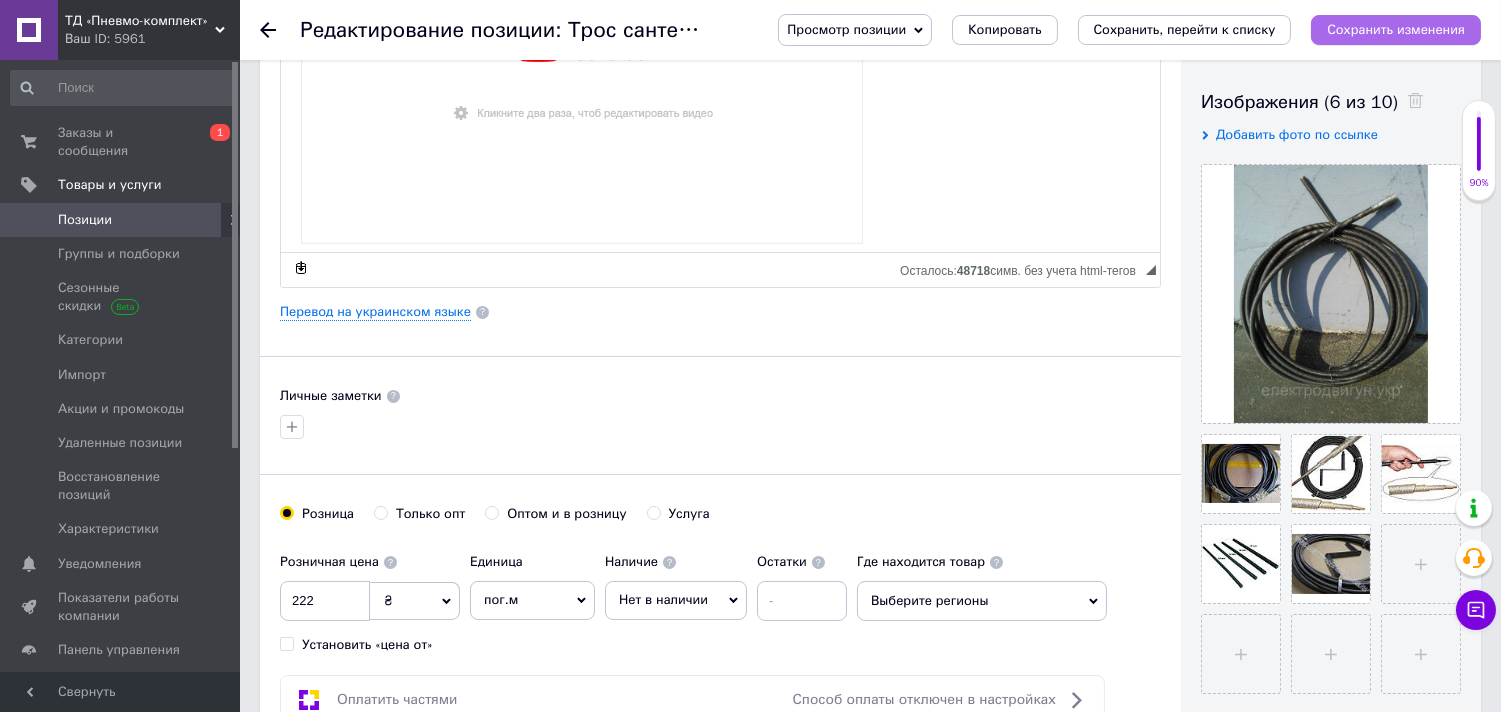 click on "Сохранить изменения" at bounding box center (1396, 29) 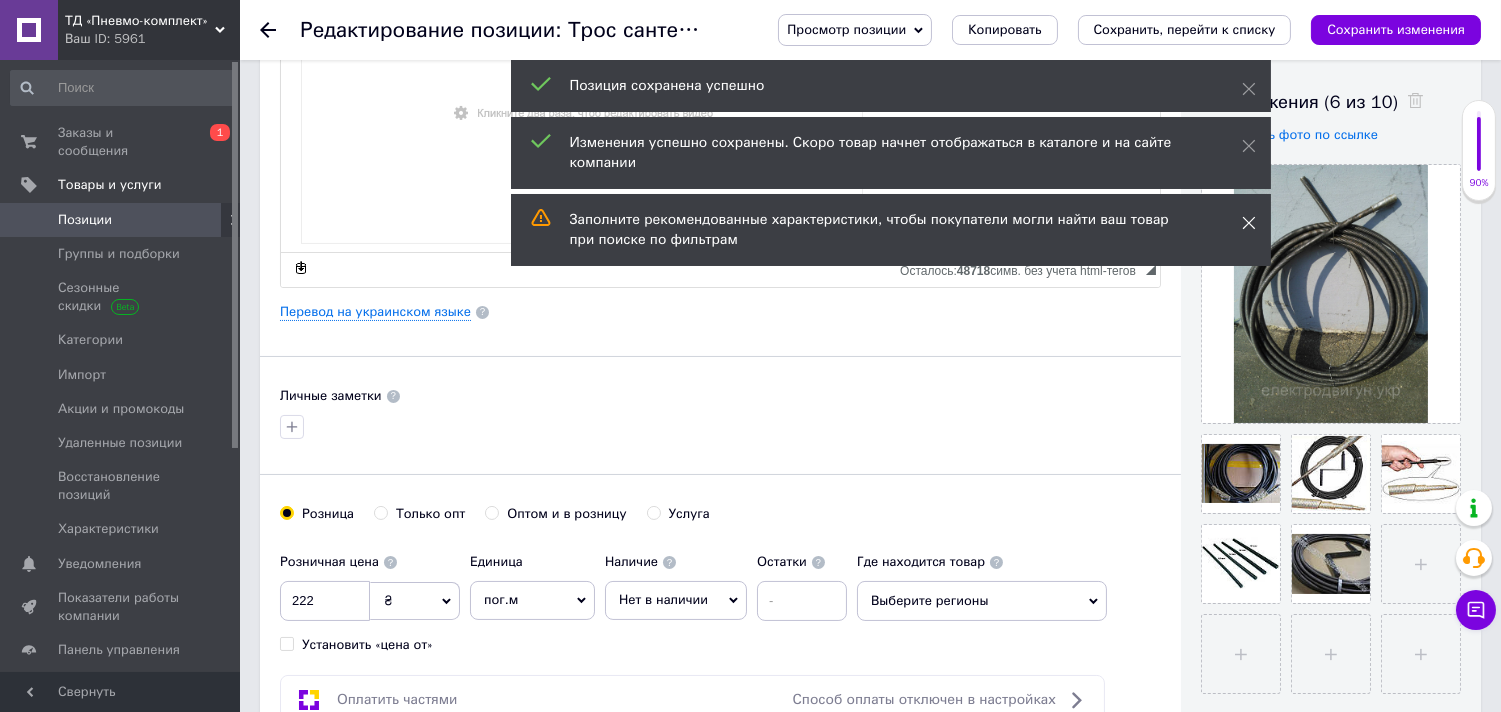 click 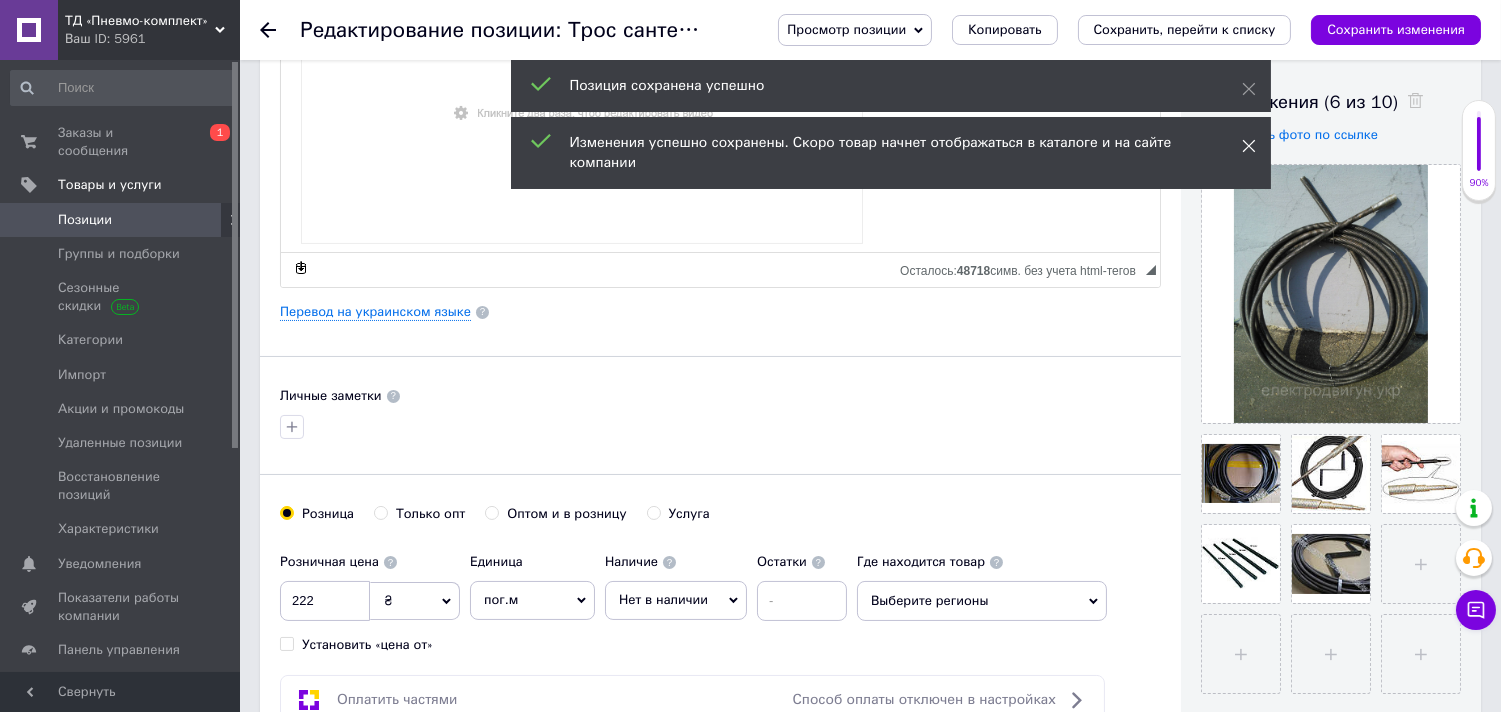 click 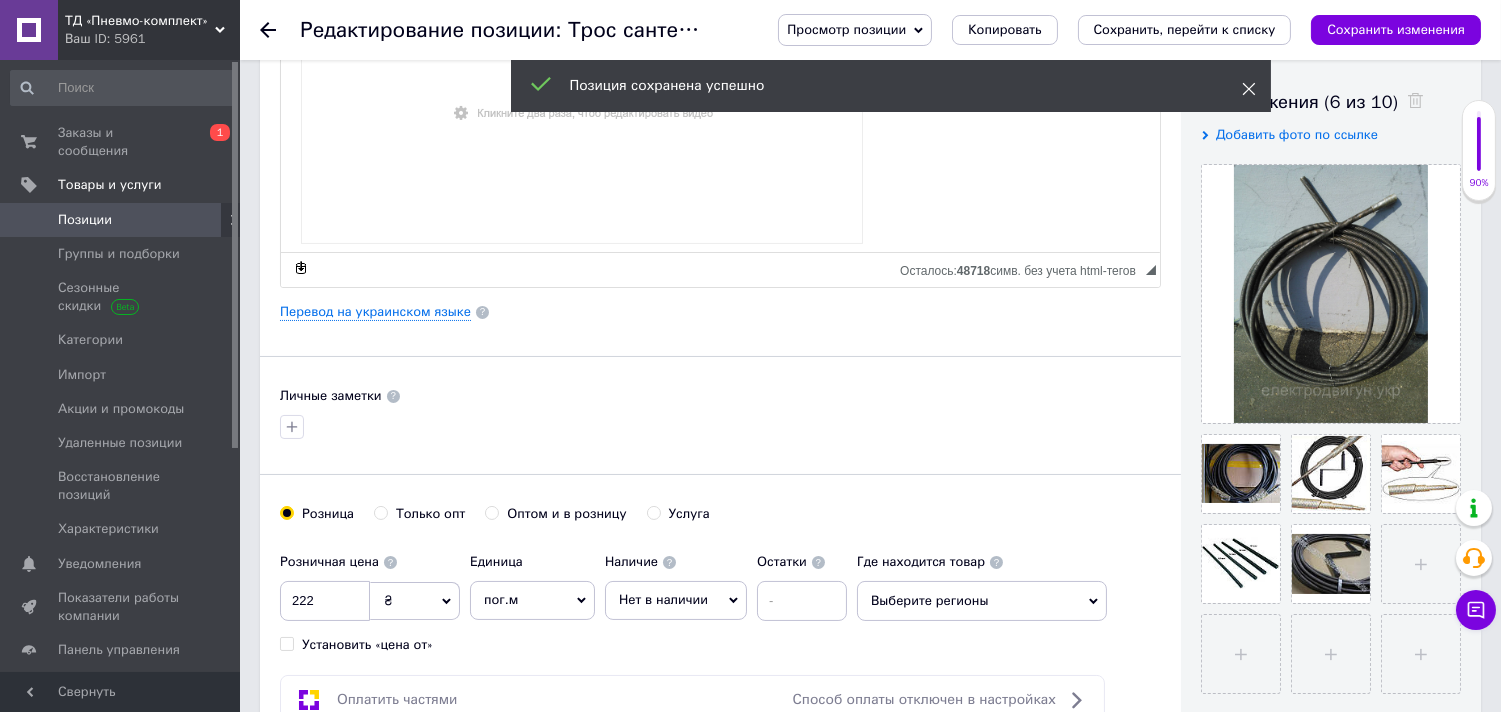 click 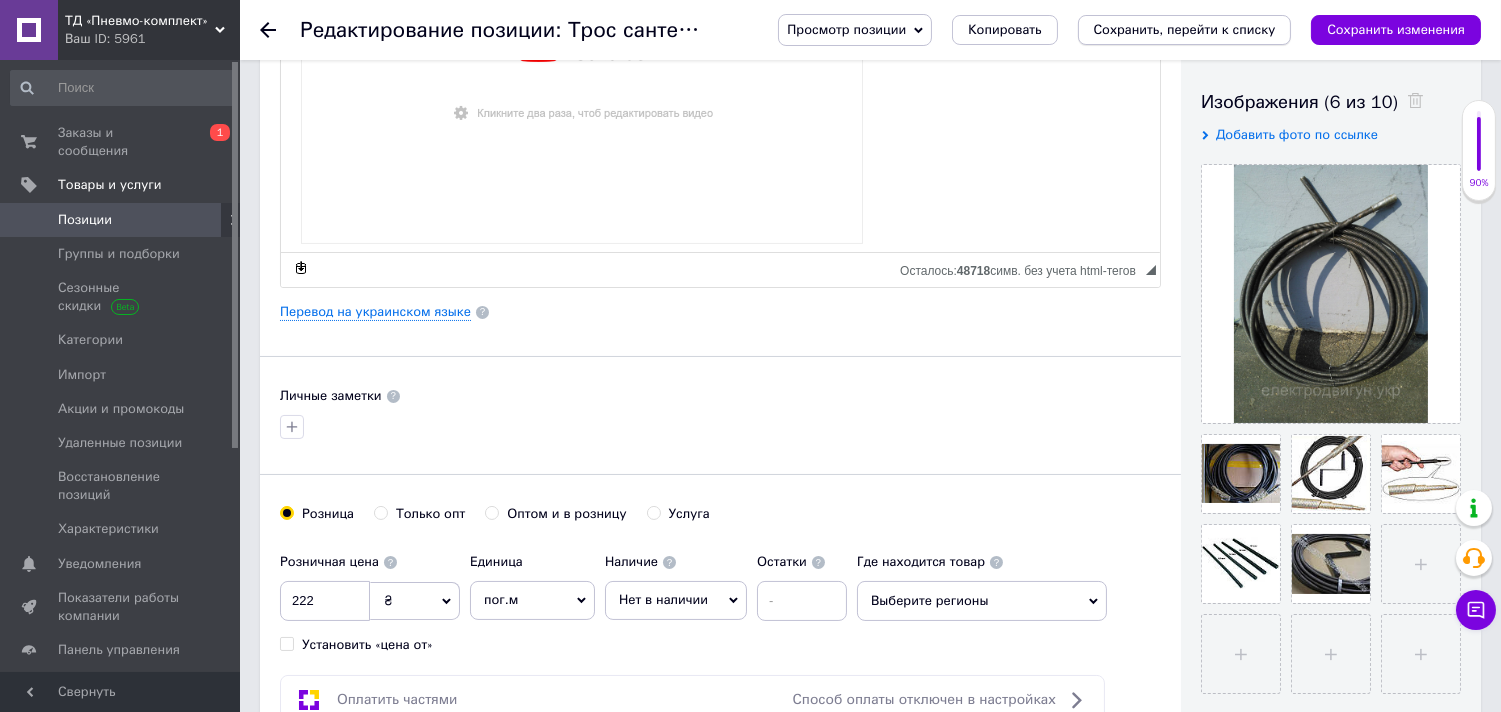 click on "Сохранить, перейти к списку" at bounding box center [1185, 29] 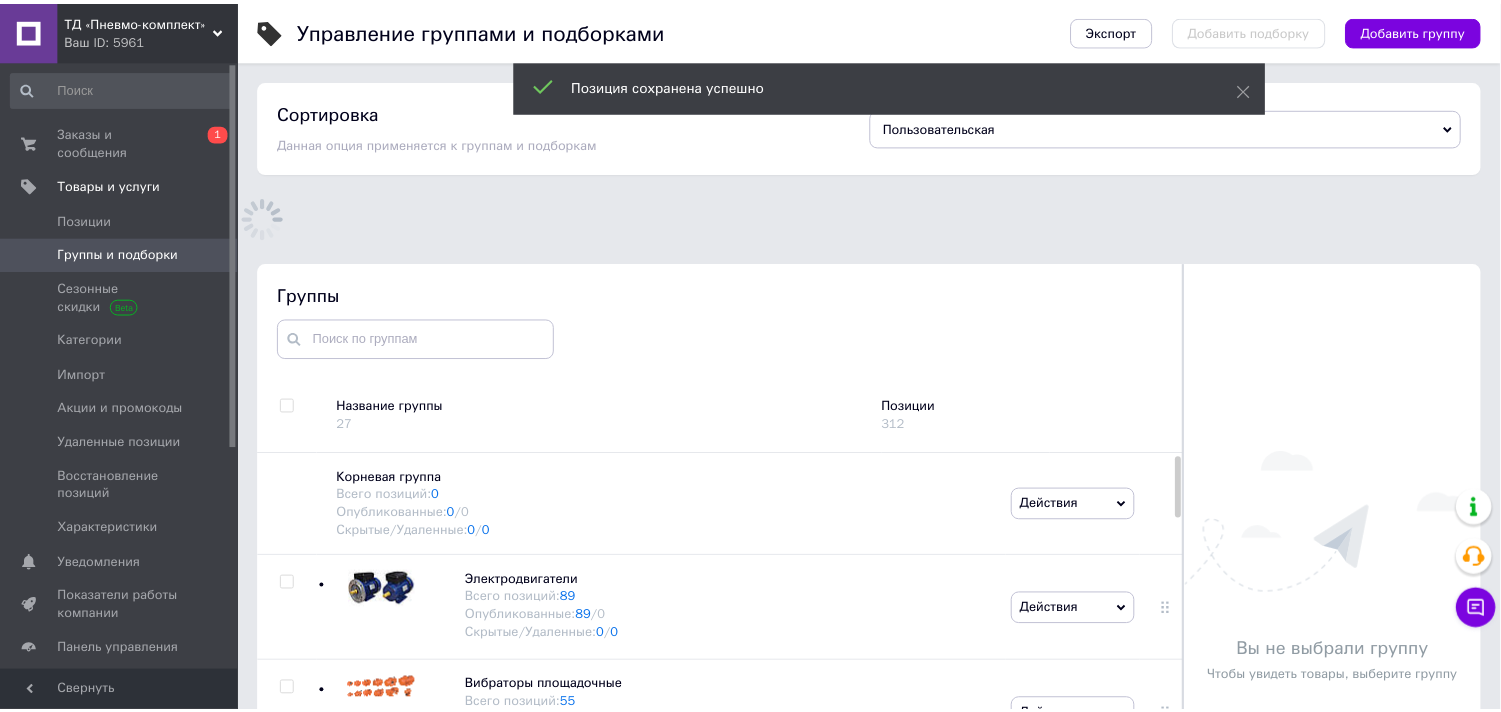 scroll, scrollTop: 57, scrollLeft: 0, axis: vertical 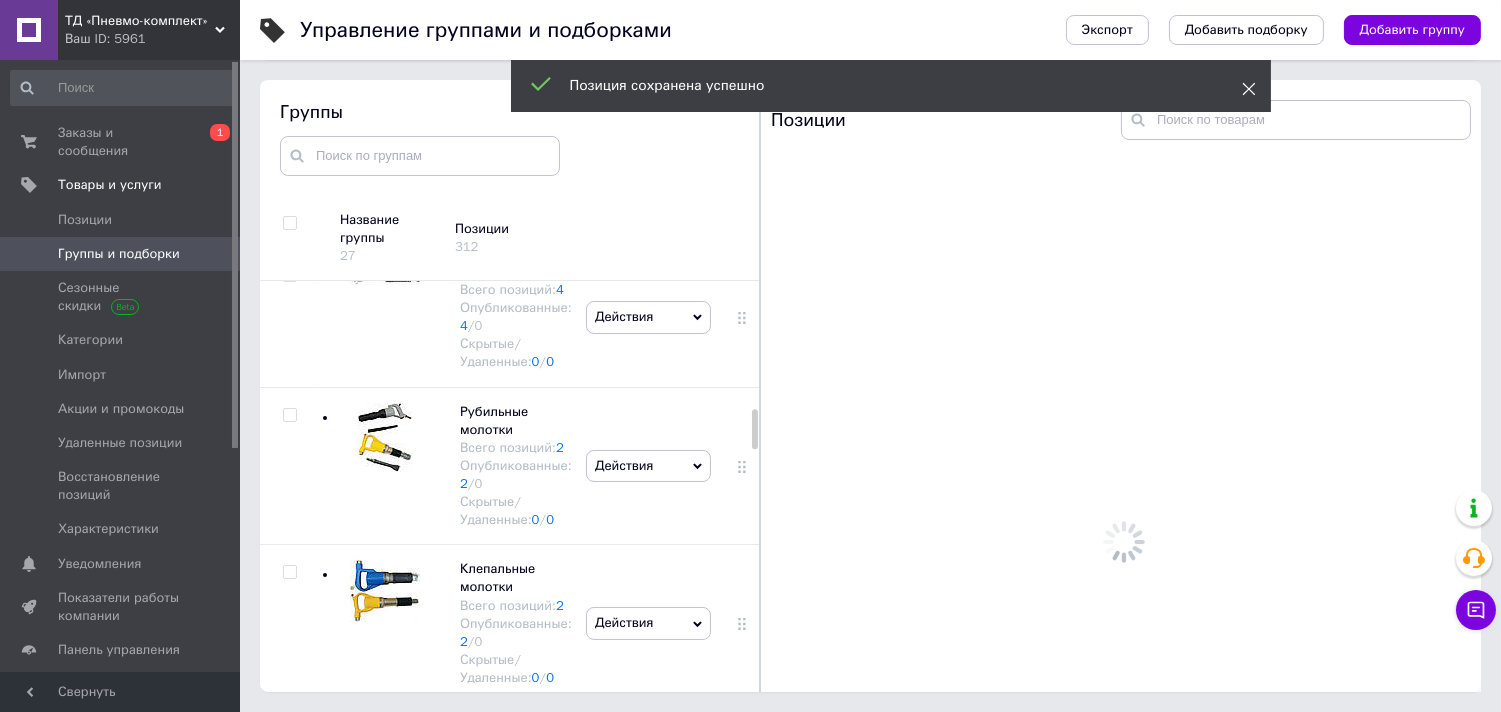 click 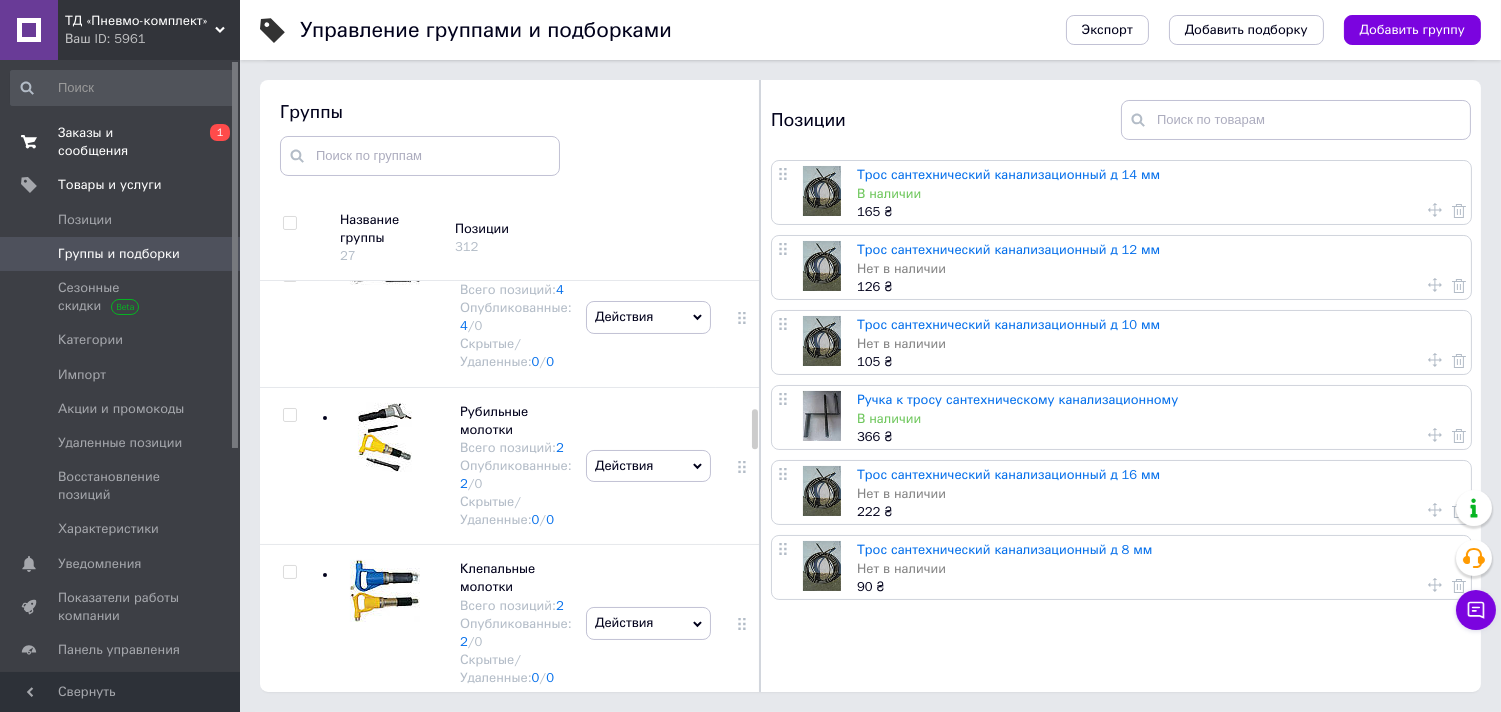 click on "Заказы и сообщения" at bounding box center [121, 142] 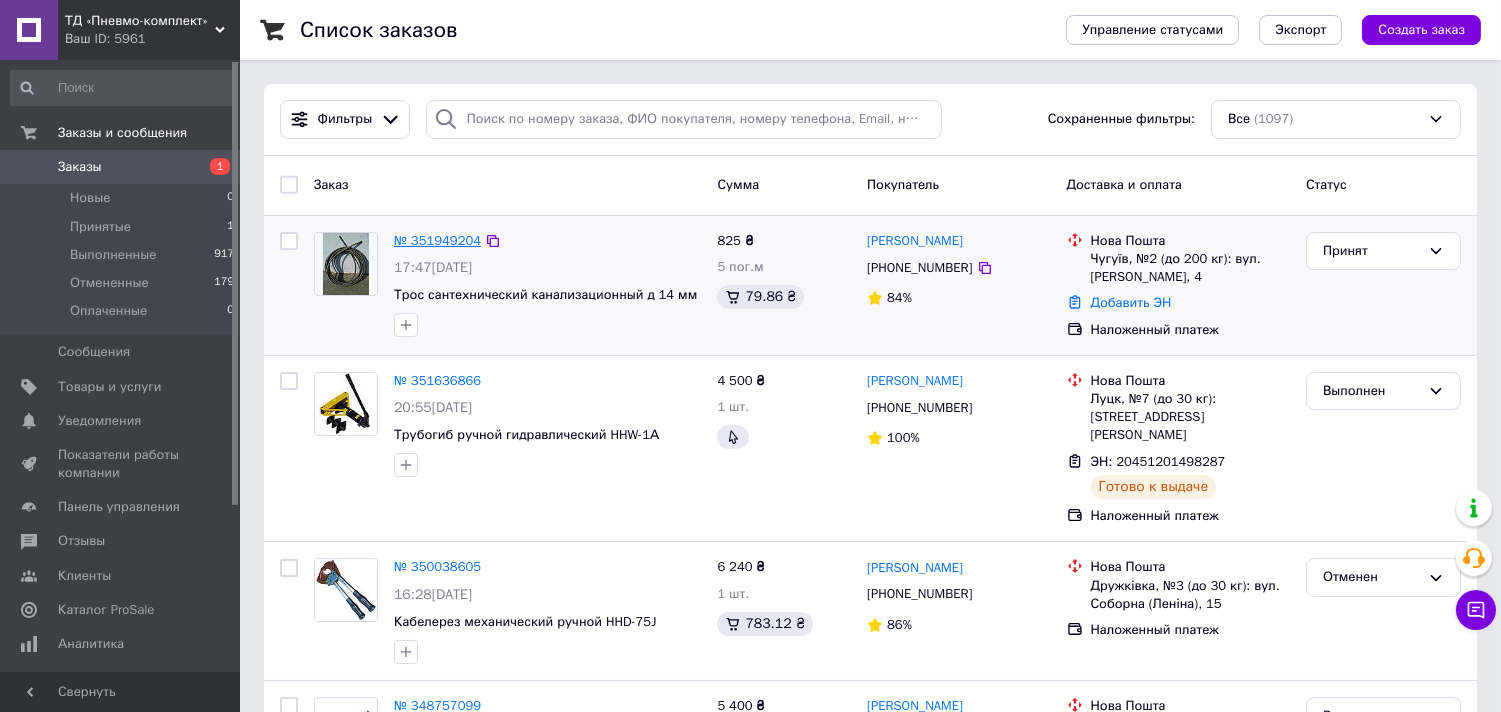 click on "№ 351949204" at bounding box center (437, 240) 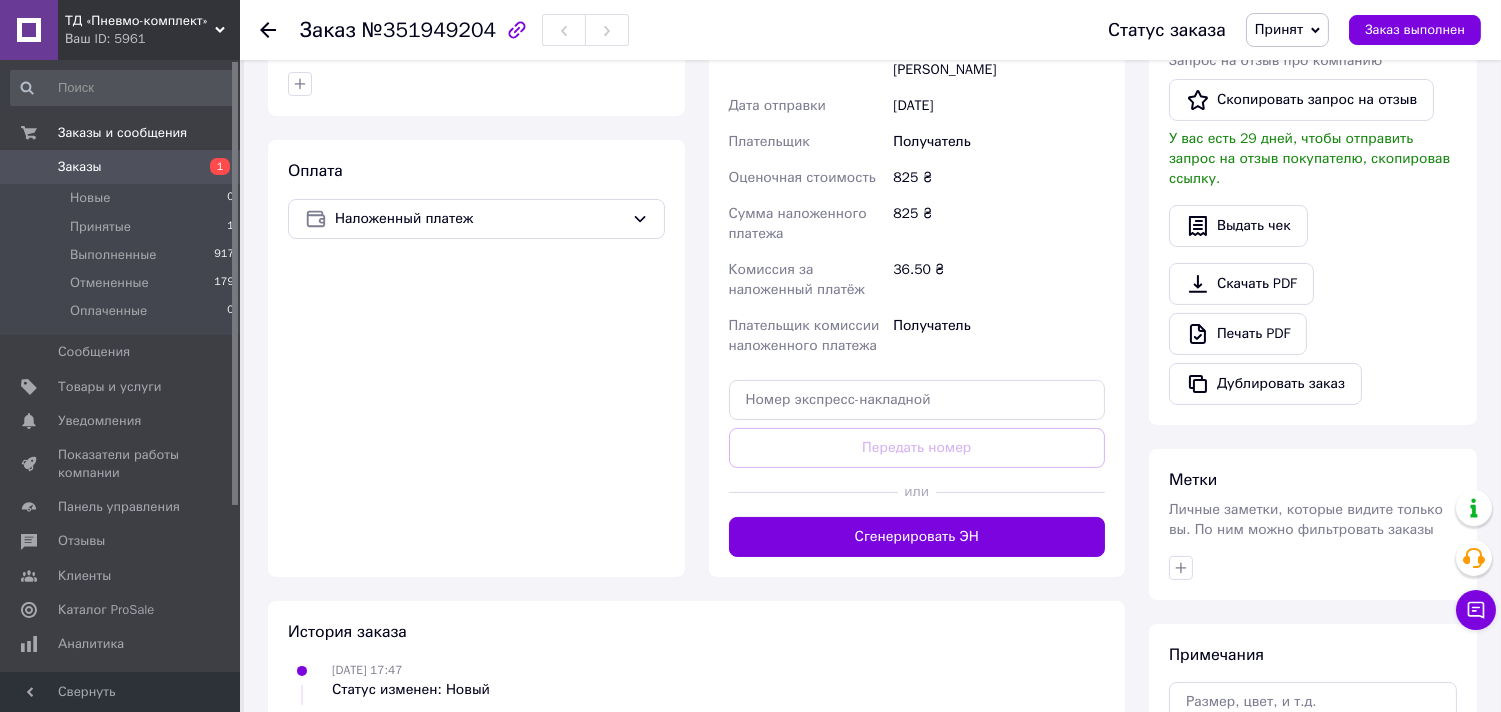 scroll, scrollTop: 278, scrollLeft: 0, axis: vertical 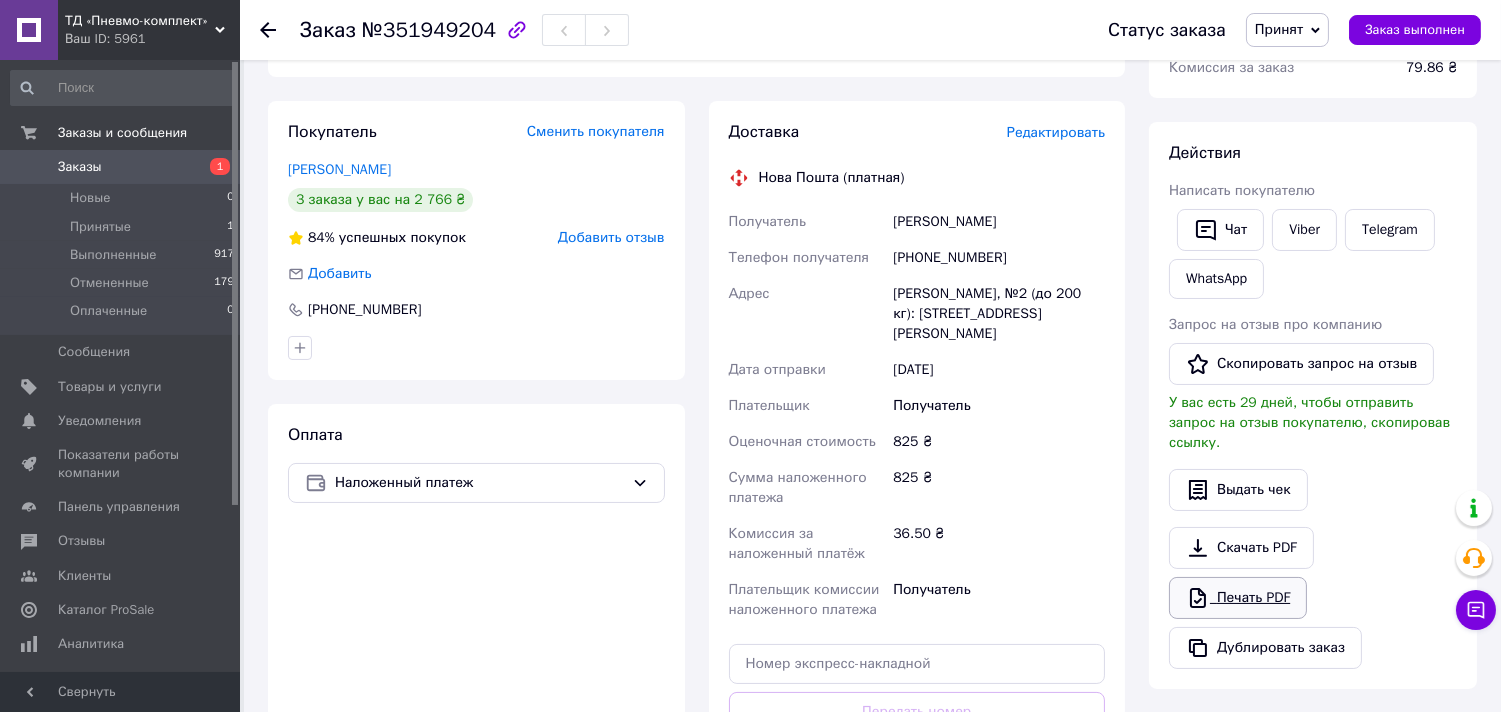 click on "Печать PDF" at bounding box center (1238, 598) 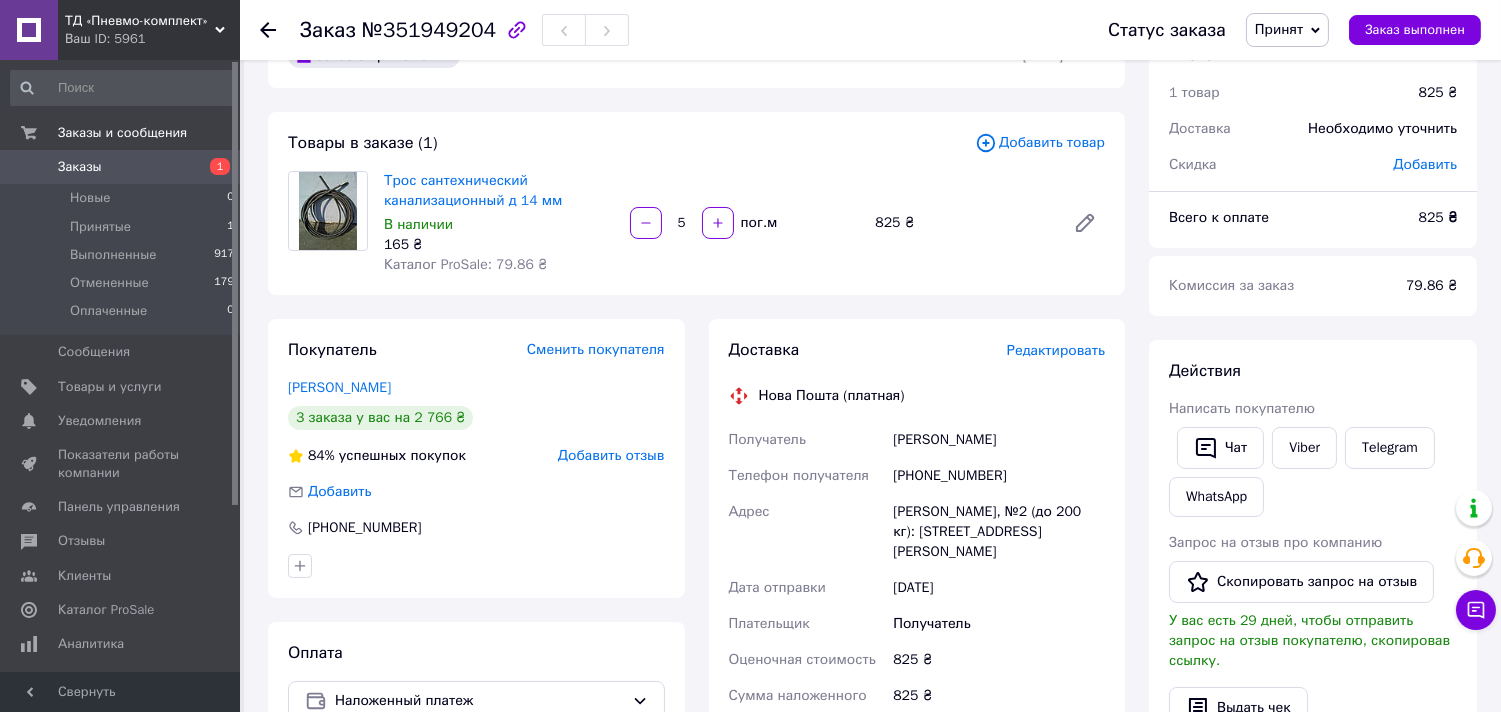 scroll, scrollTop: 0, scrollLeft: 0, axis: both 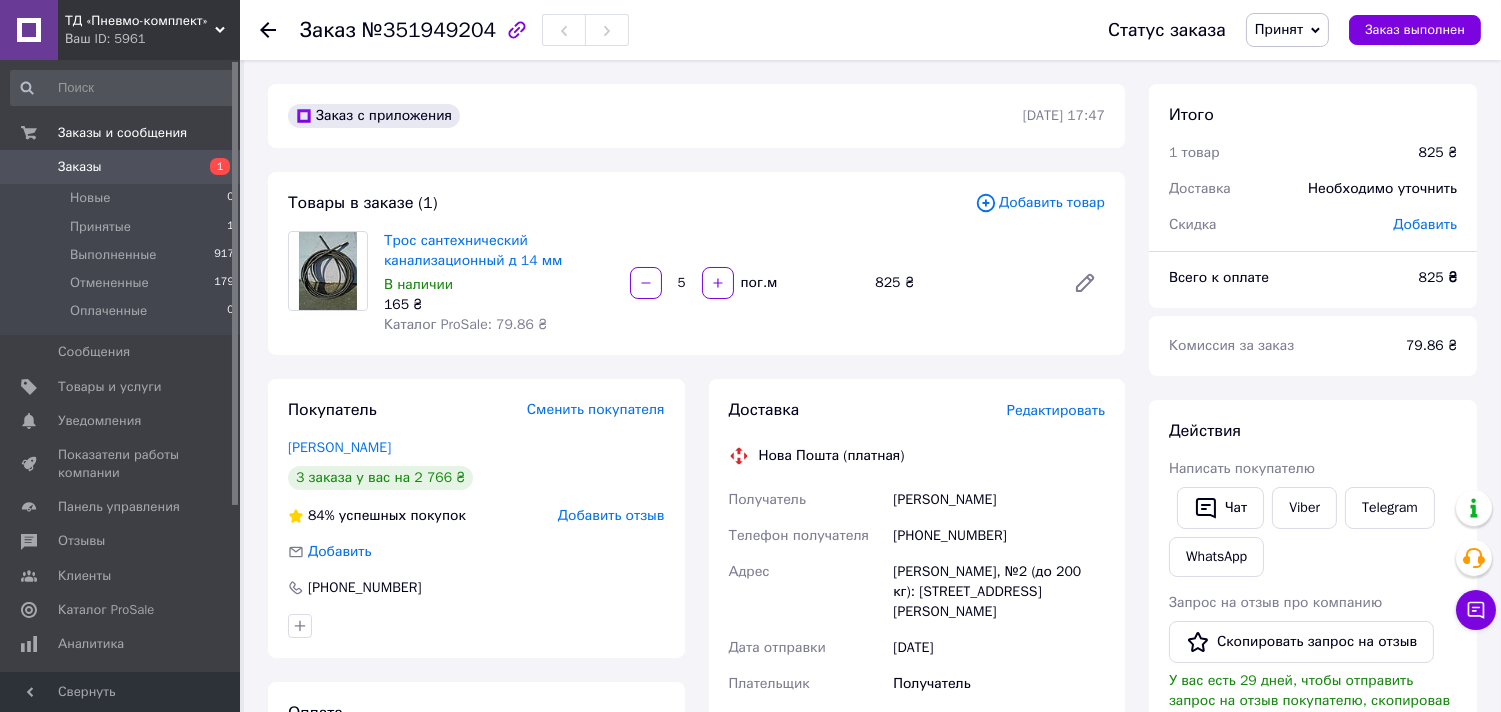 click 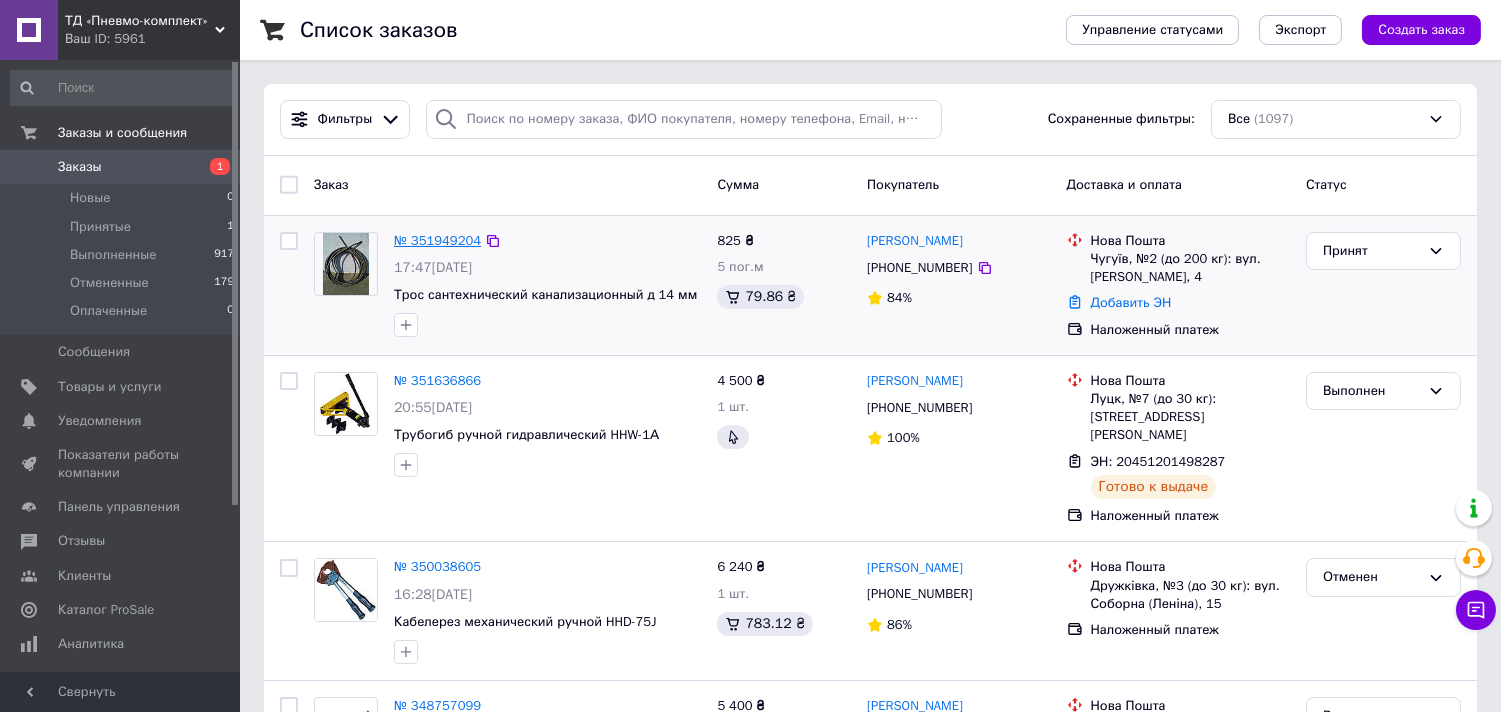 click on "№ 351949204" at bounding box center [437, 240] 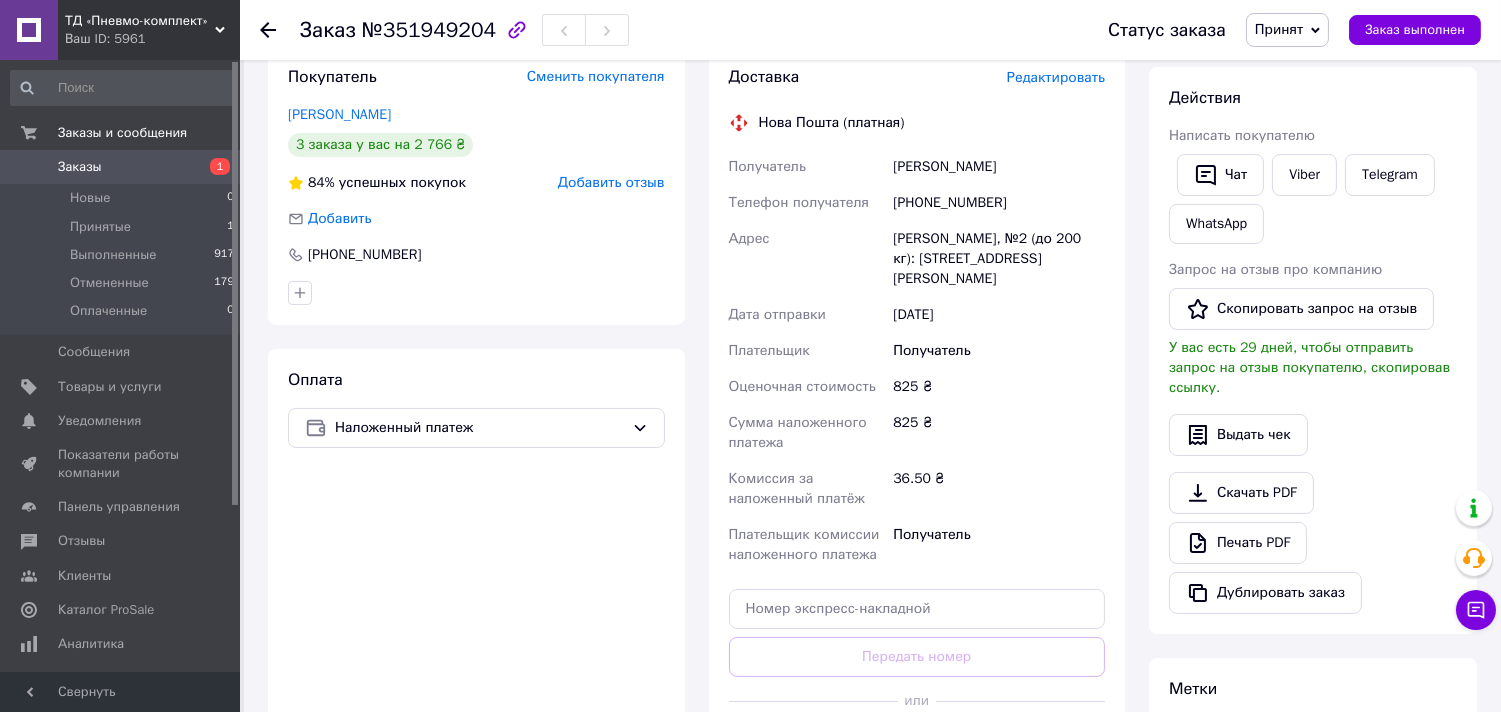 scroll, scrollTop: 111, scrollLeft: 0, axis: vertical 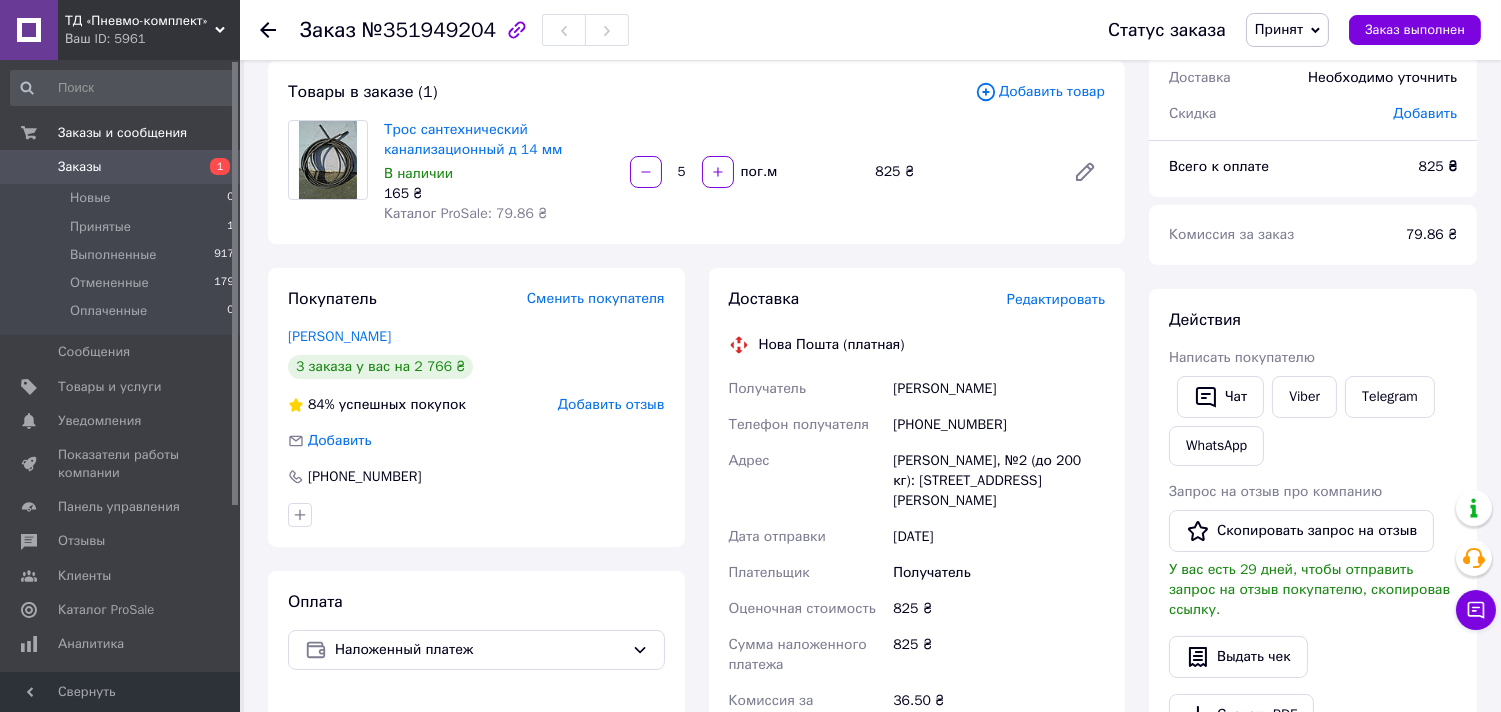 click 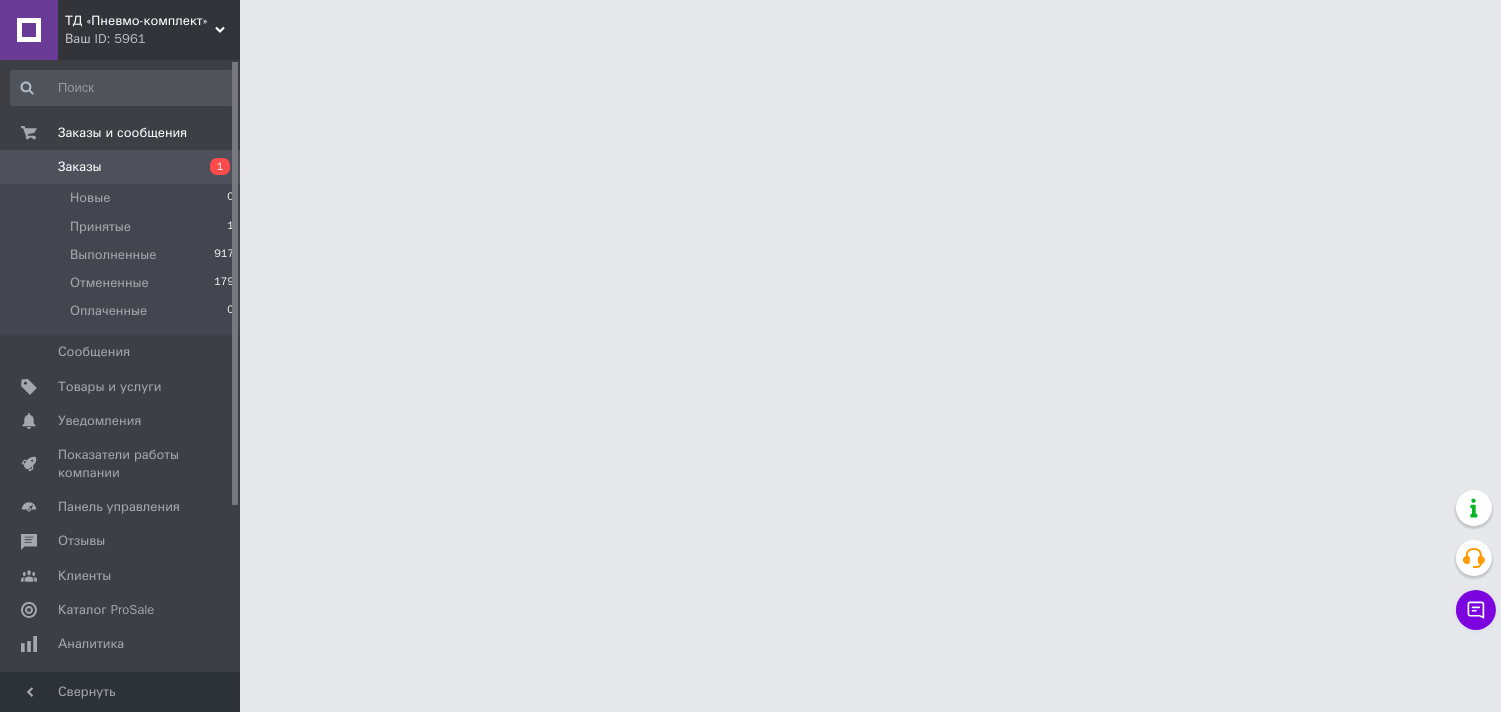 scroll, scrollTop: 0, scrollLeft: 0, axis: both 